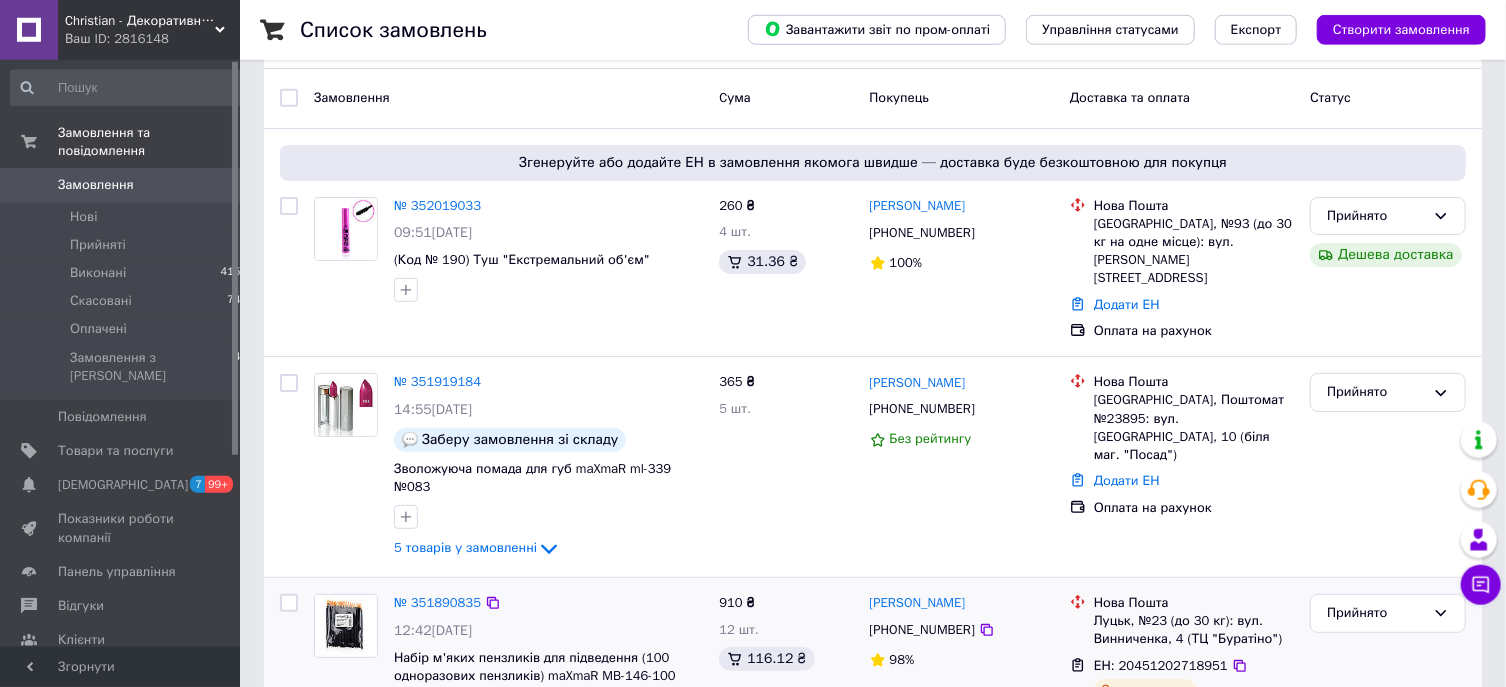 scroll, scrollTop: 107, scrollLeft: 0, axis: vertical 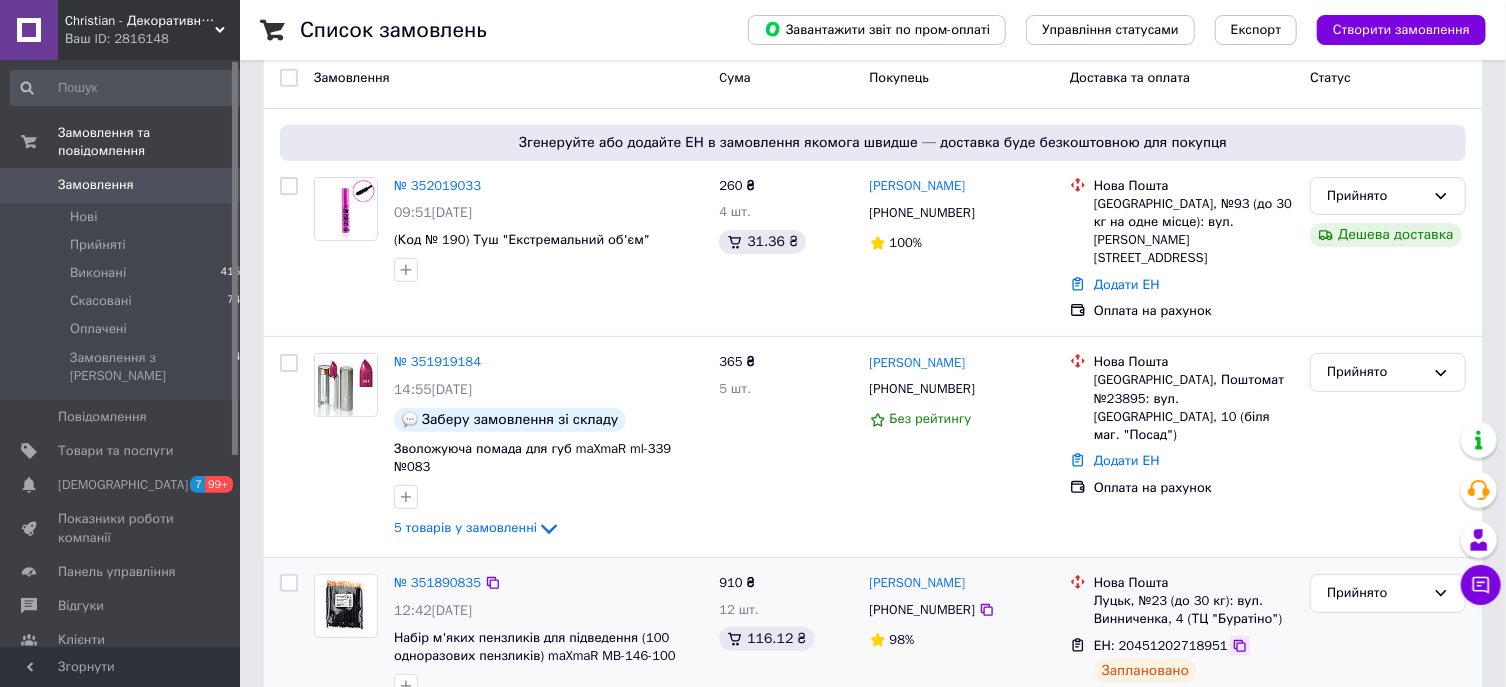 click 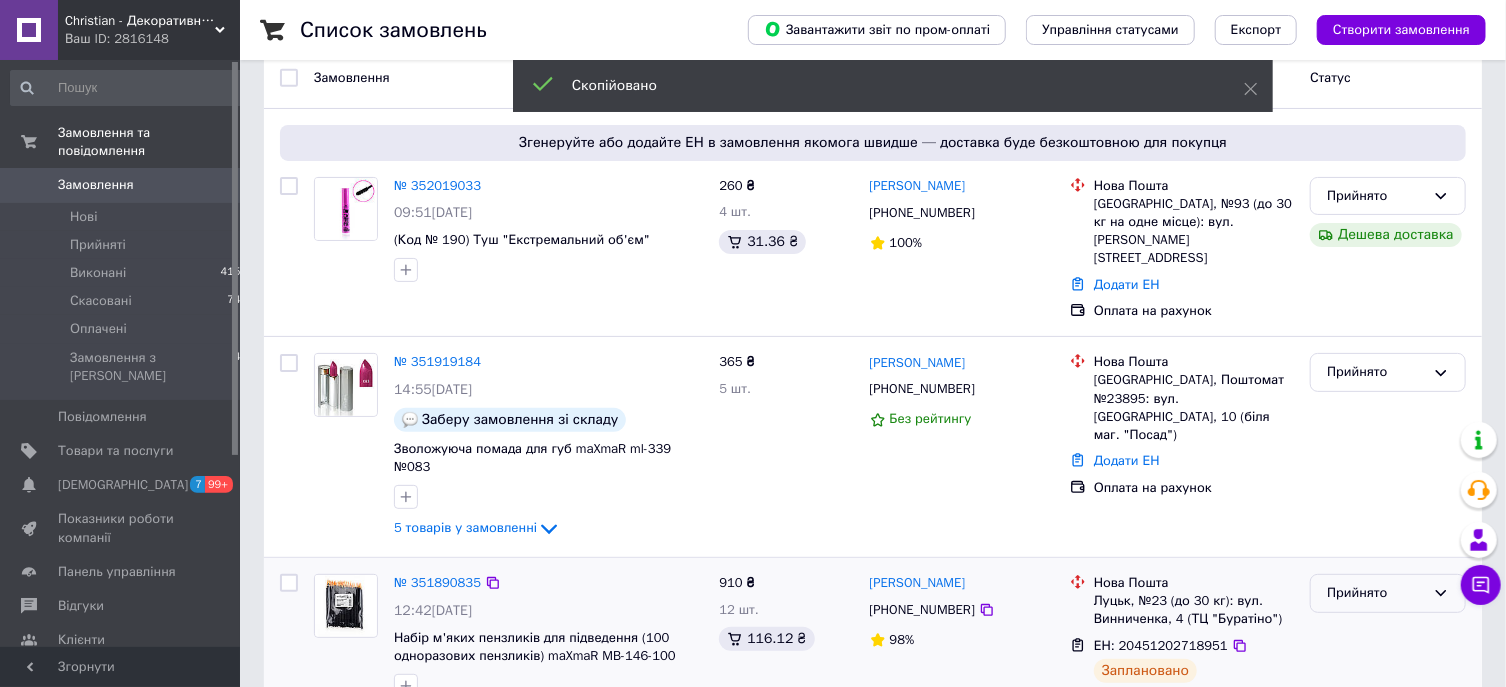click on "Прийнято" at bounding box center (1376, 593) 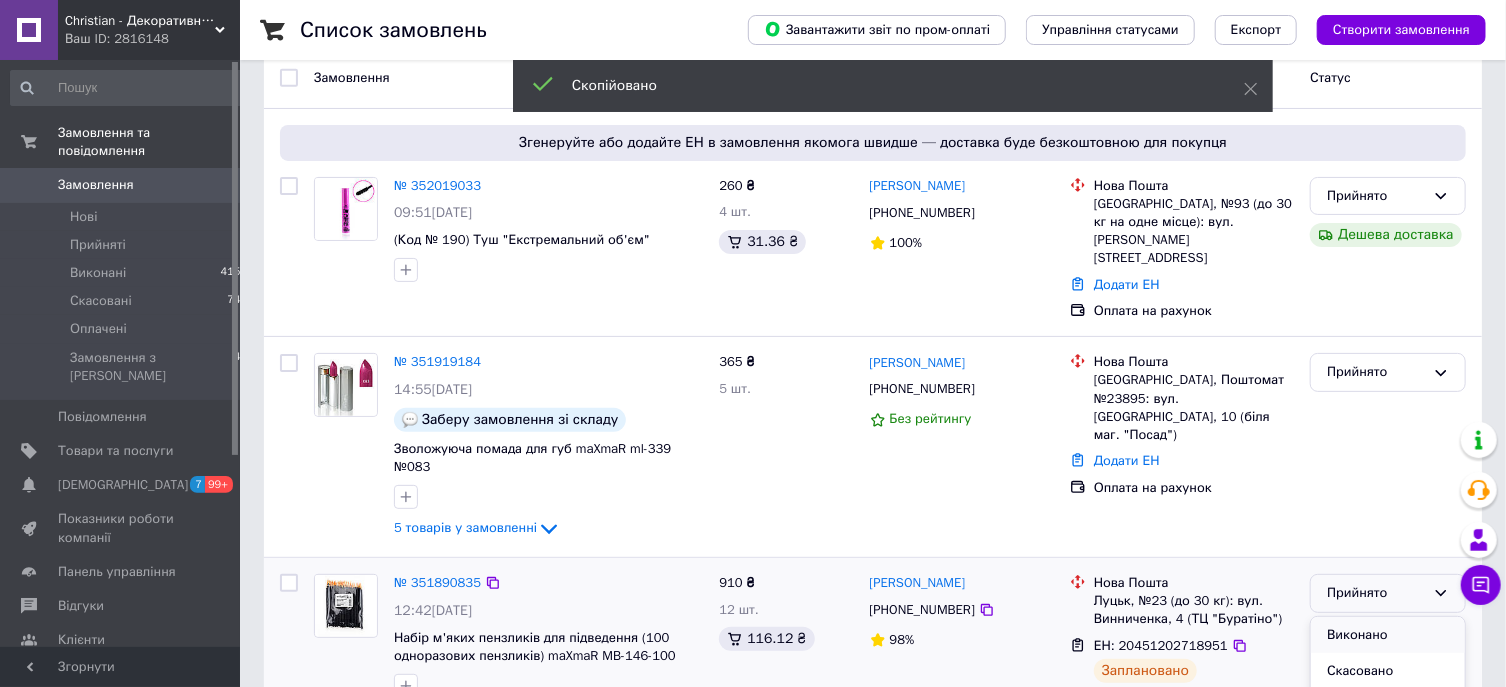 click on "Виконано" at bounding box center (1388, 635) 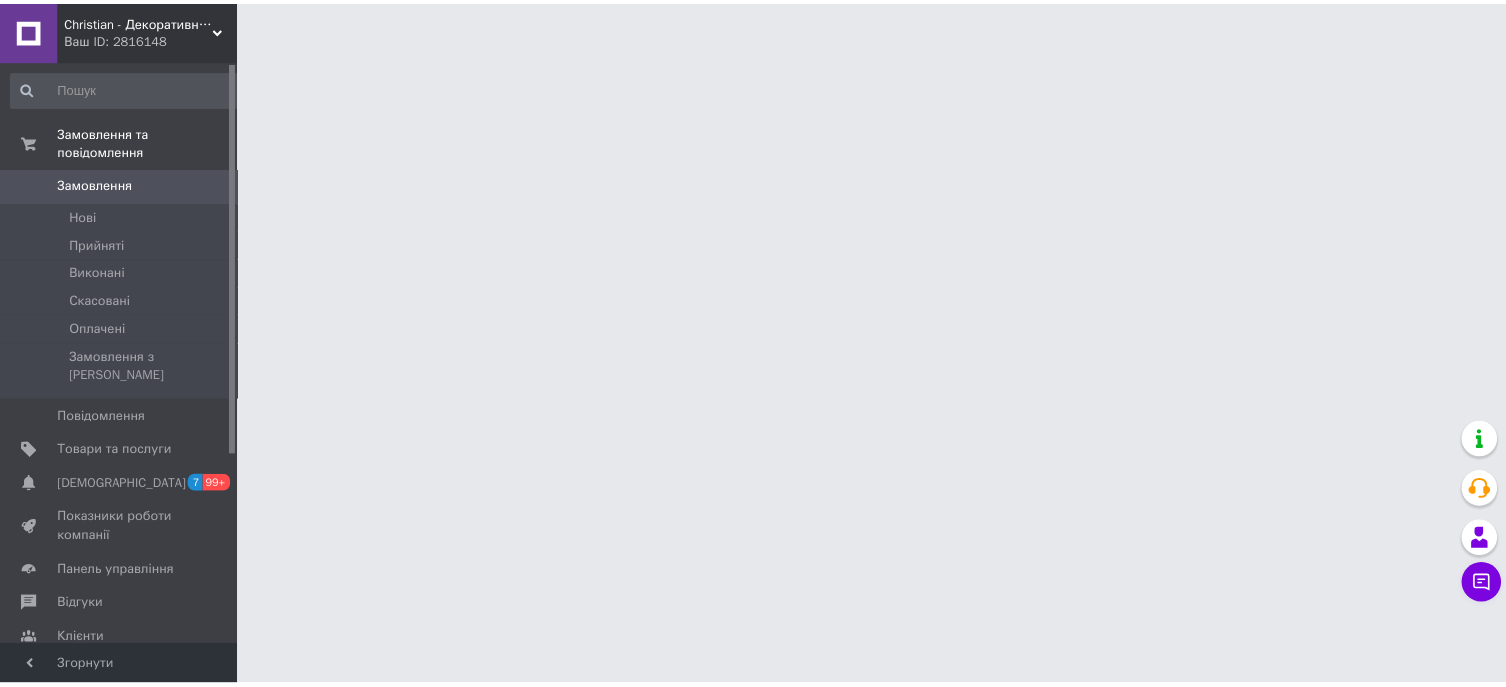scroll, scrollTop: 0, scrollLeft: 0, axis: both 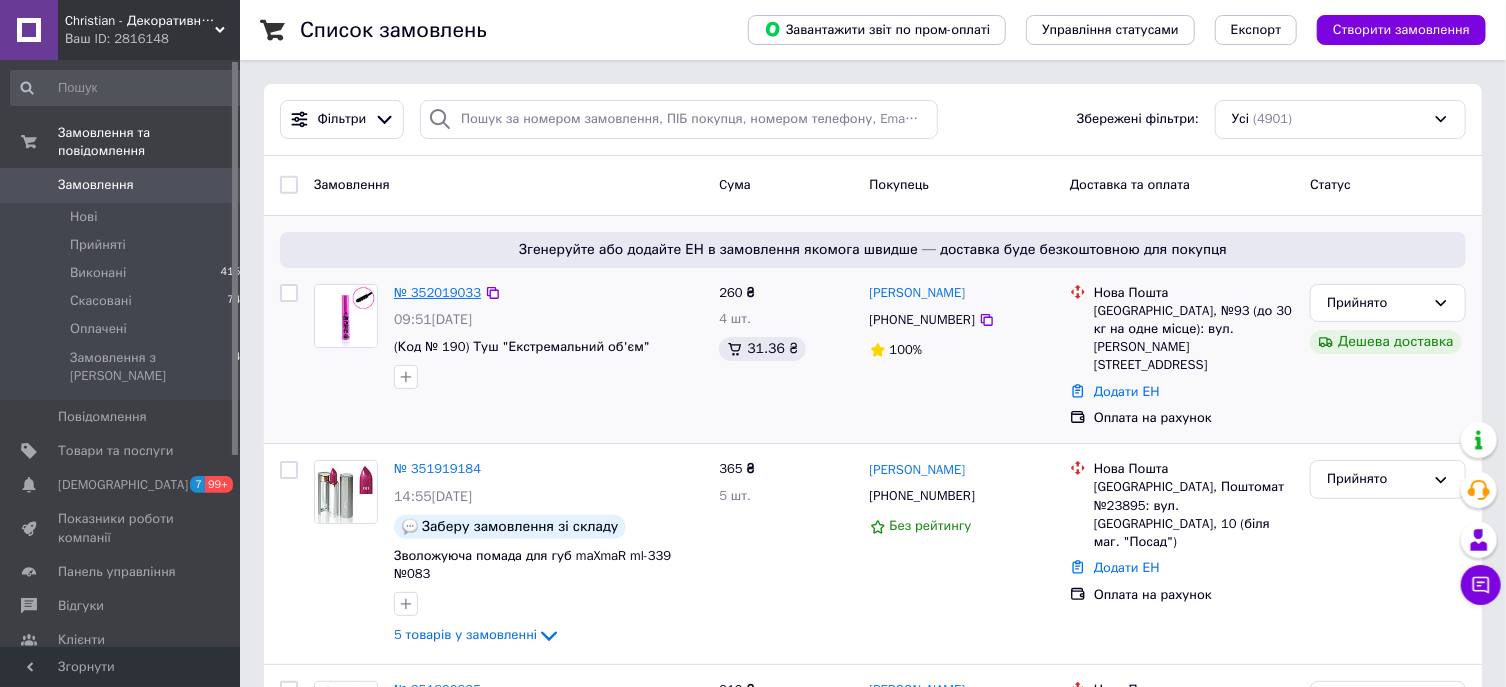 click on "№ 352019033" at bounding box center (437, 292) 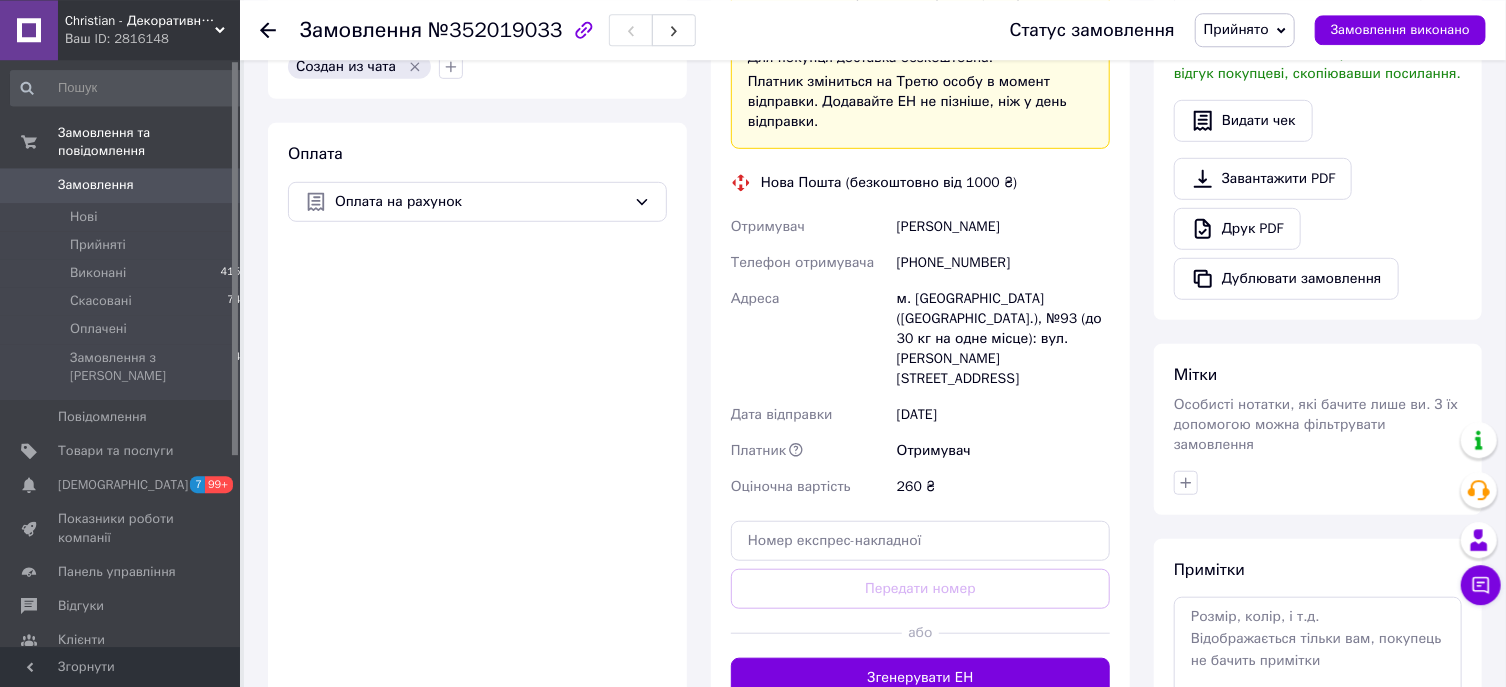 scroll, scrollTop: 750, scrollLeft: 0, axis: vertical 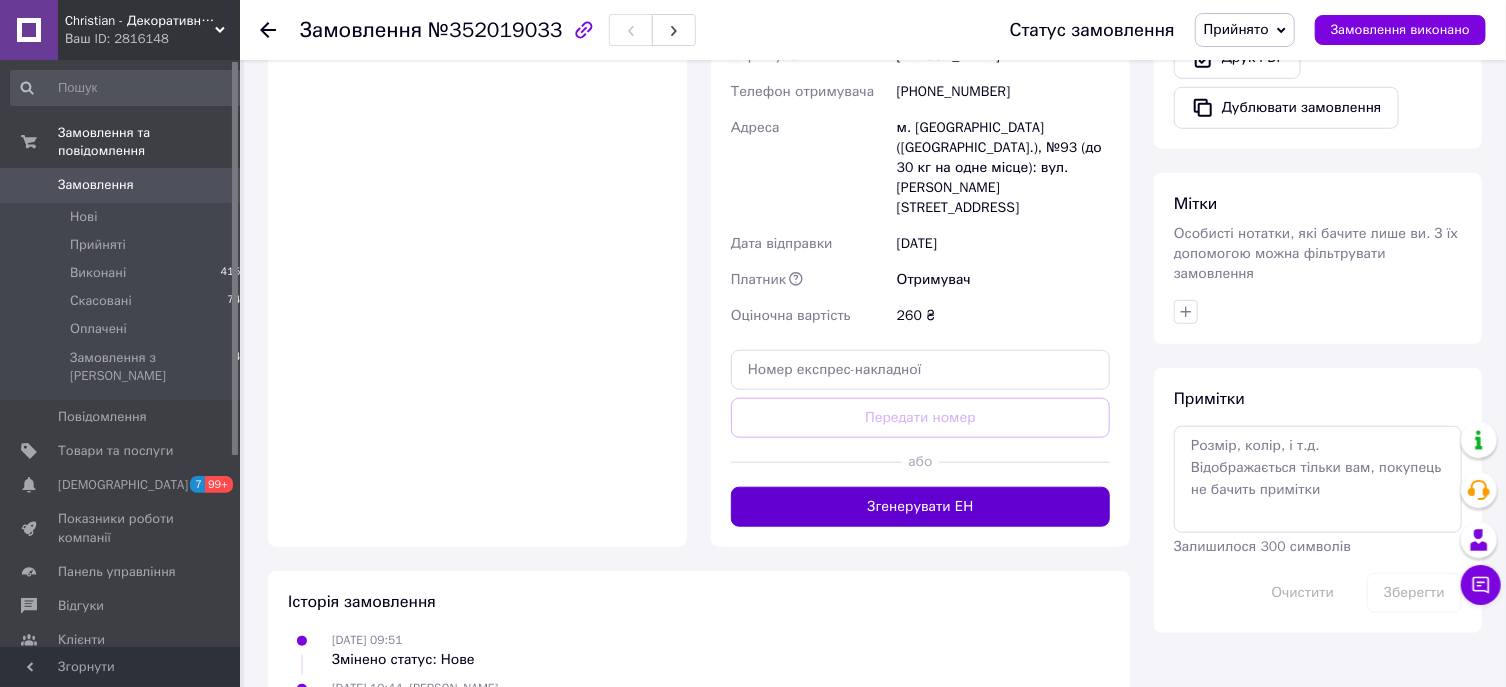 click on "Згенерувати ЕН" at bounding box center [920, 507] 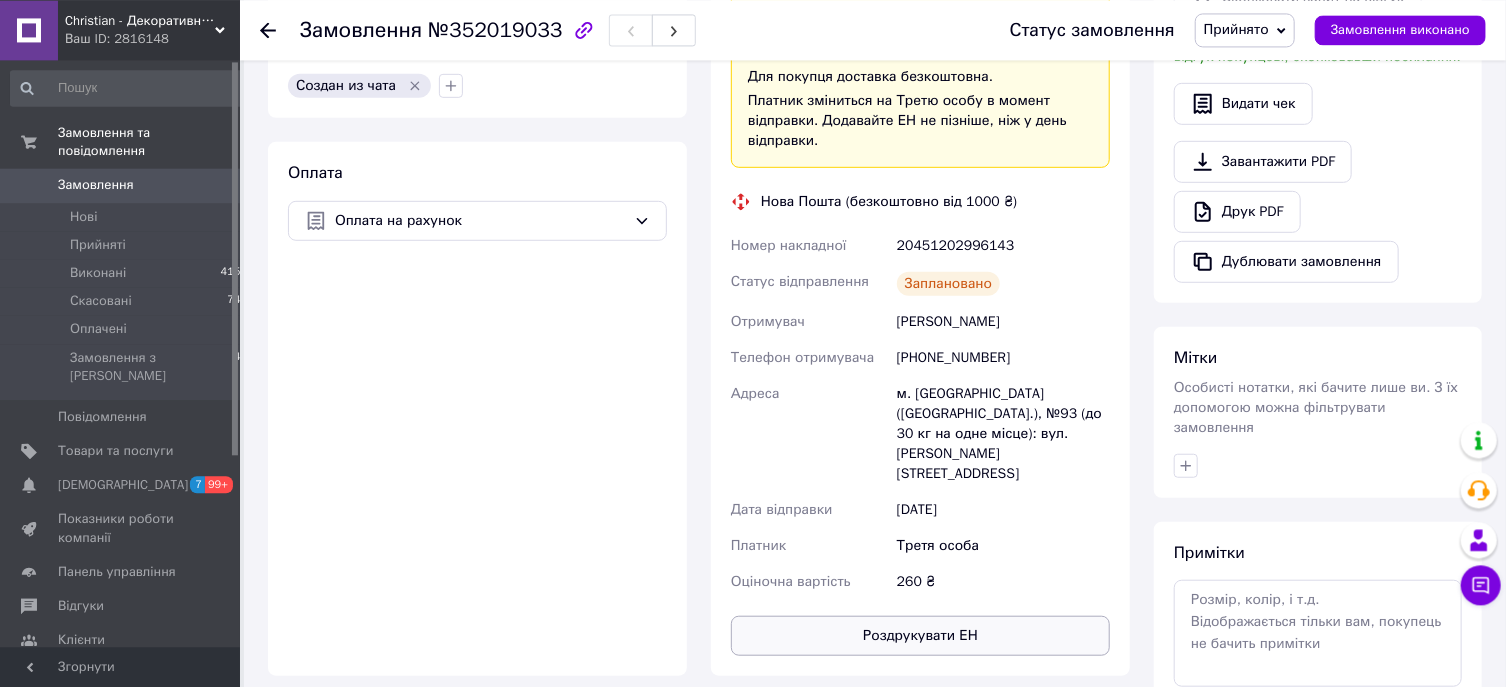 scroll, scrollTop: 511, scrollLeft: 0, axis: vertical 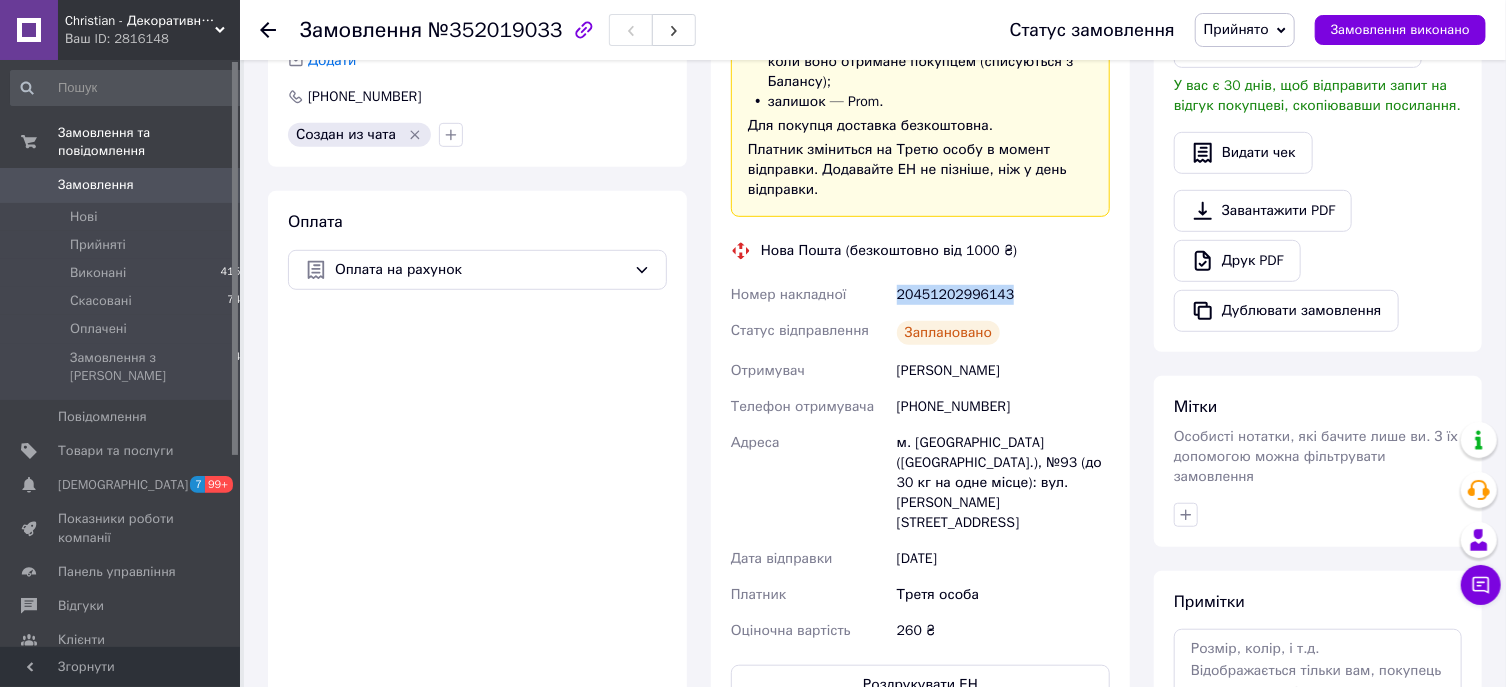 drag, startPoint x: 1033, startPoint y: 293, endPoint x: 898, endPoint y: 293, distance: 135 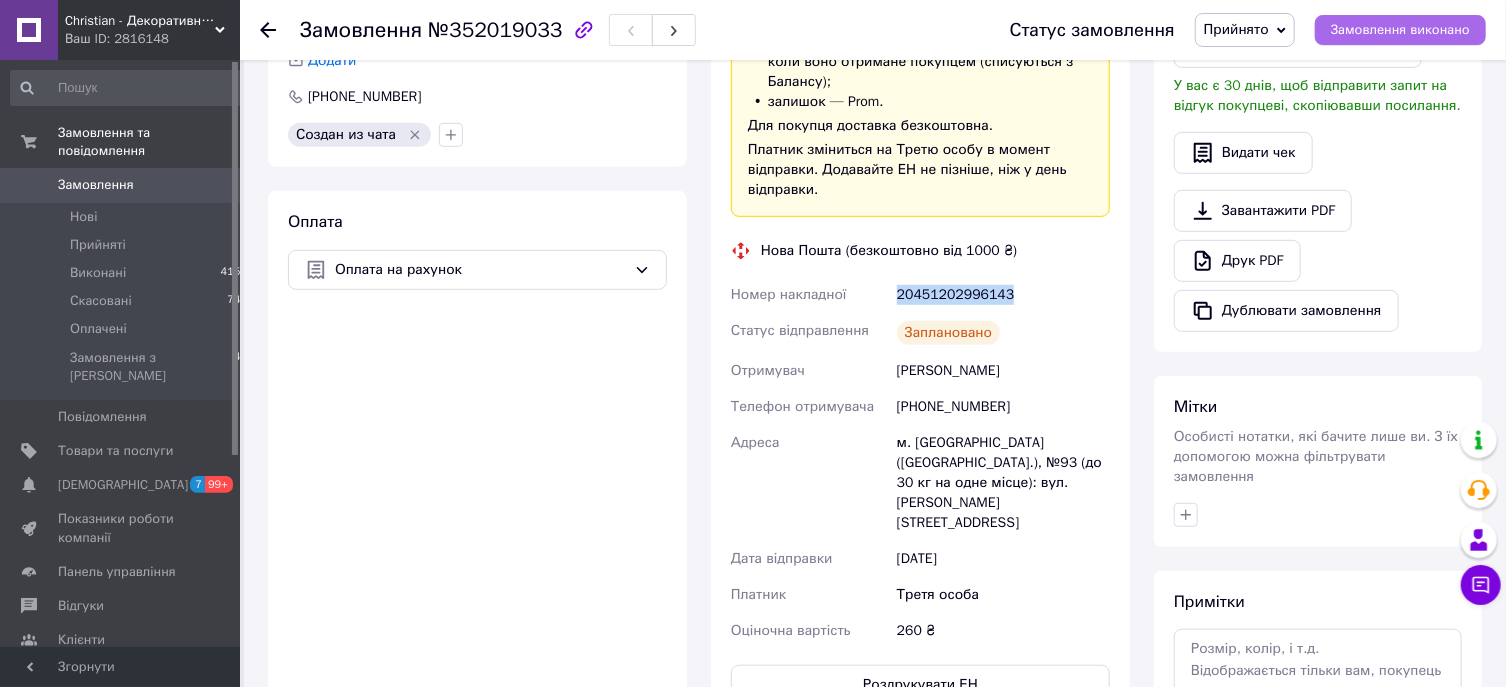 click on "Замовлення виконано" at bounding box center [1400, 30] 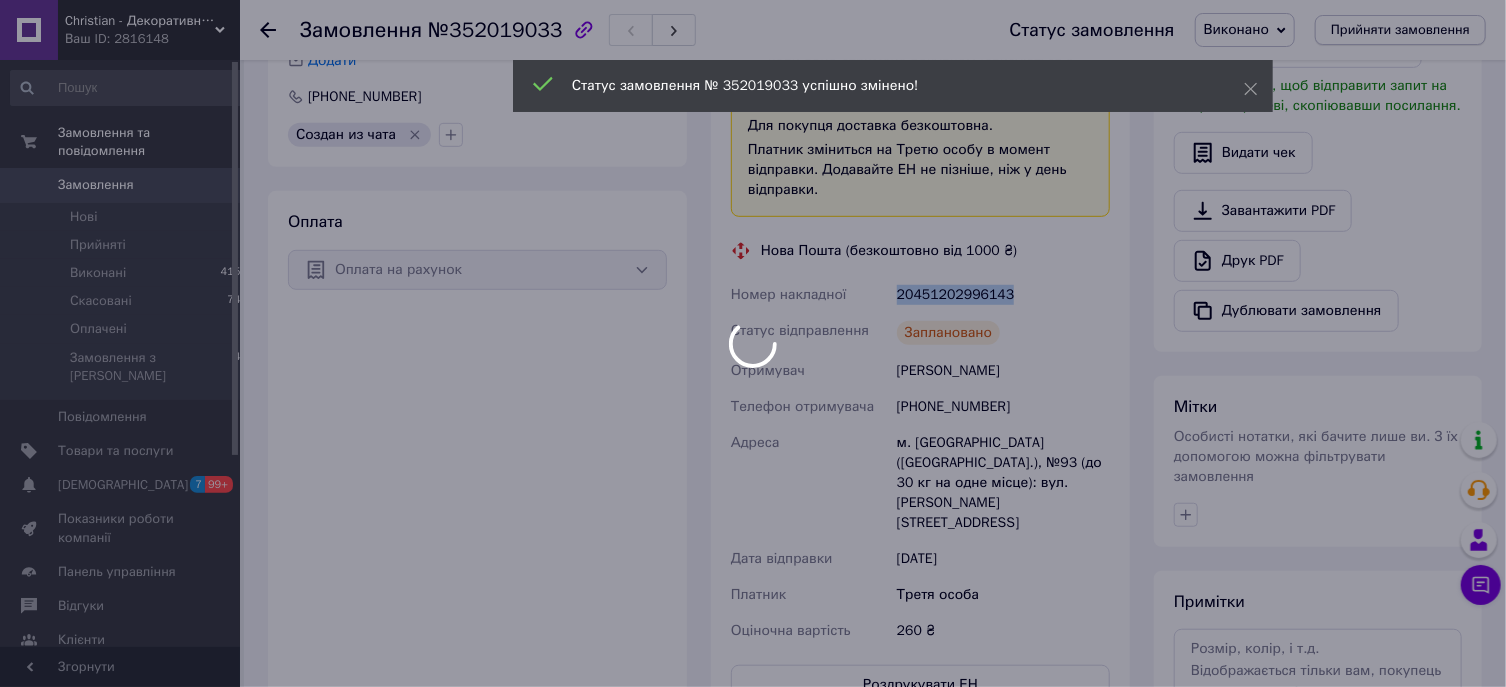 type 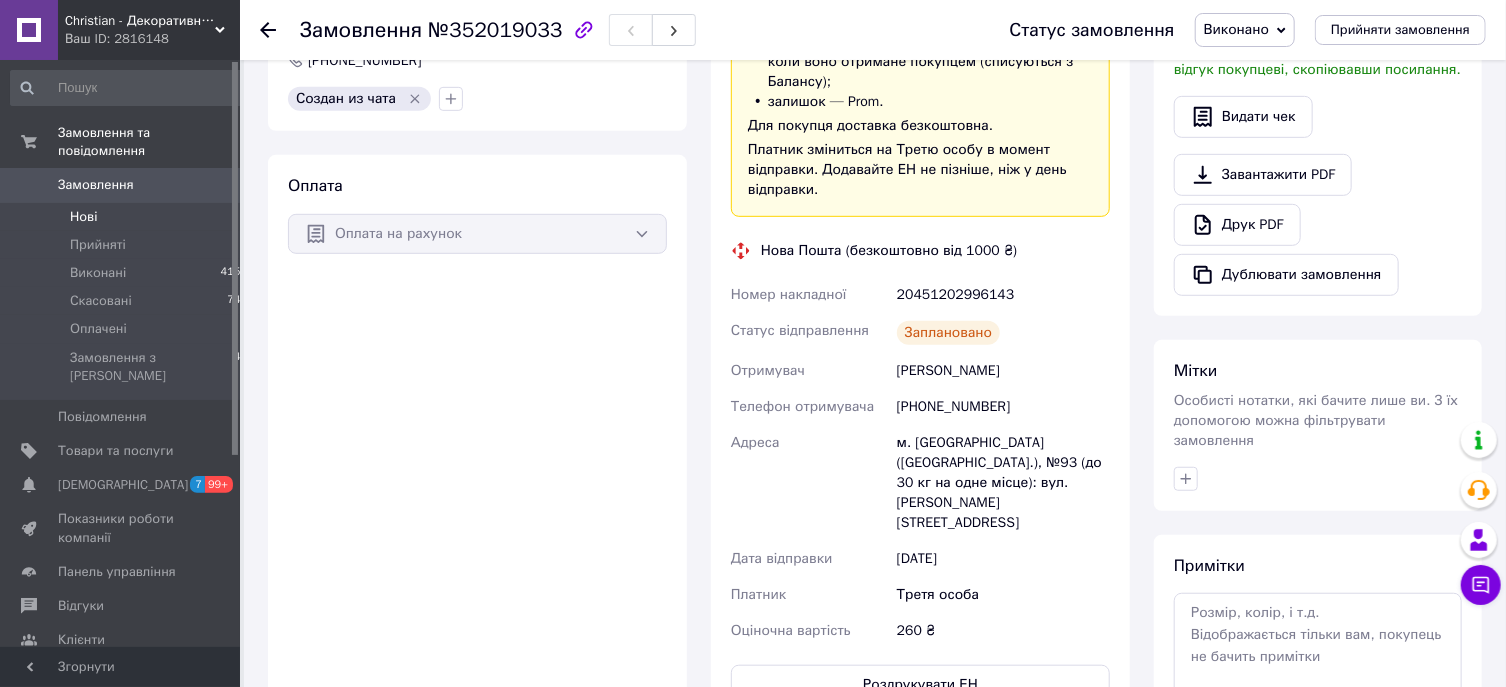 click on "Нові 0" at bounding box center [129, 217] 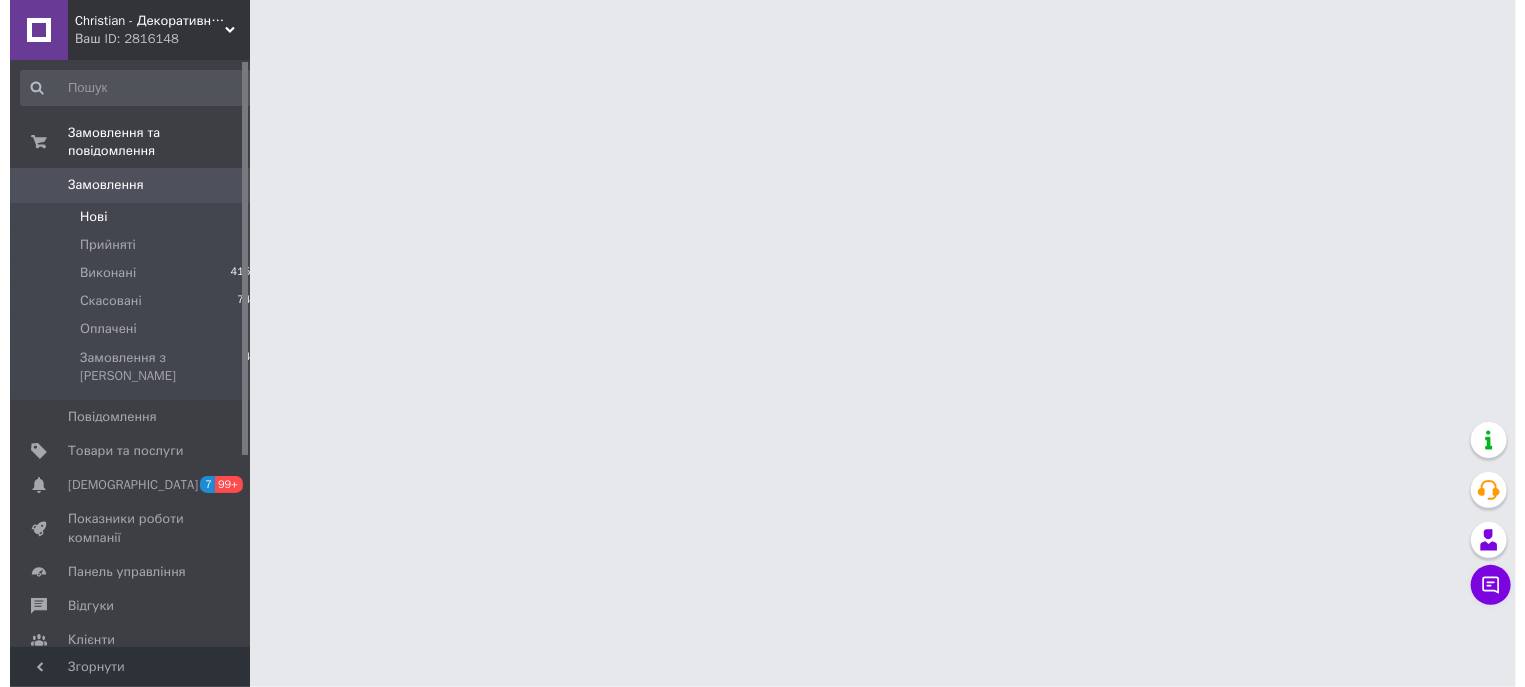 scroll, scrollTop: 0, scrollLeft: 0, axis: both 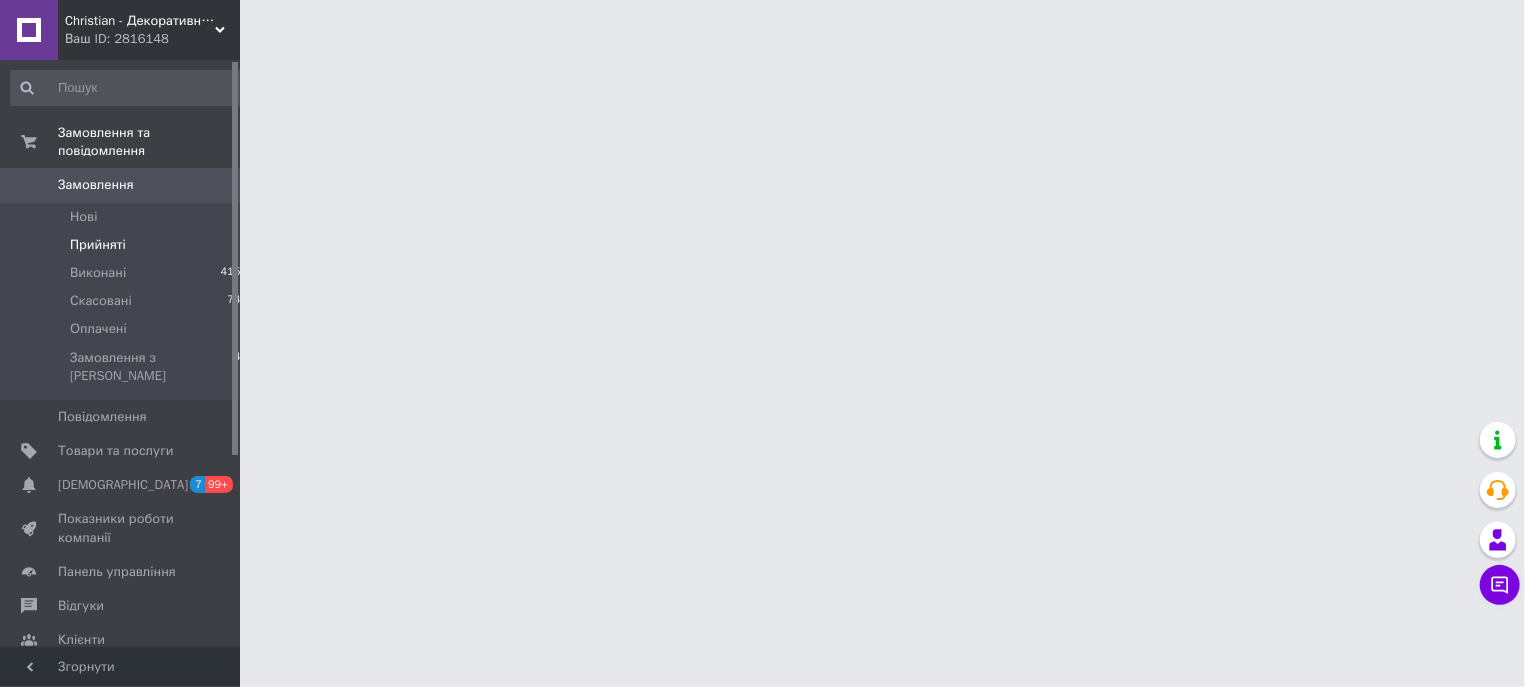 click on "Прийняті" at bounding box center (98, 245) 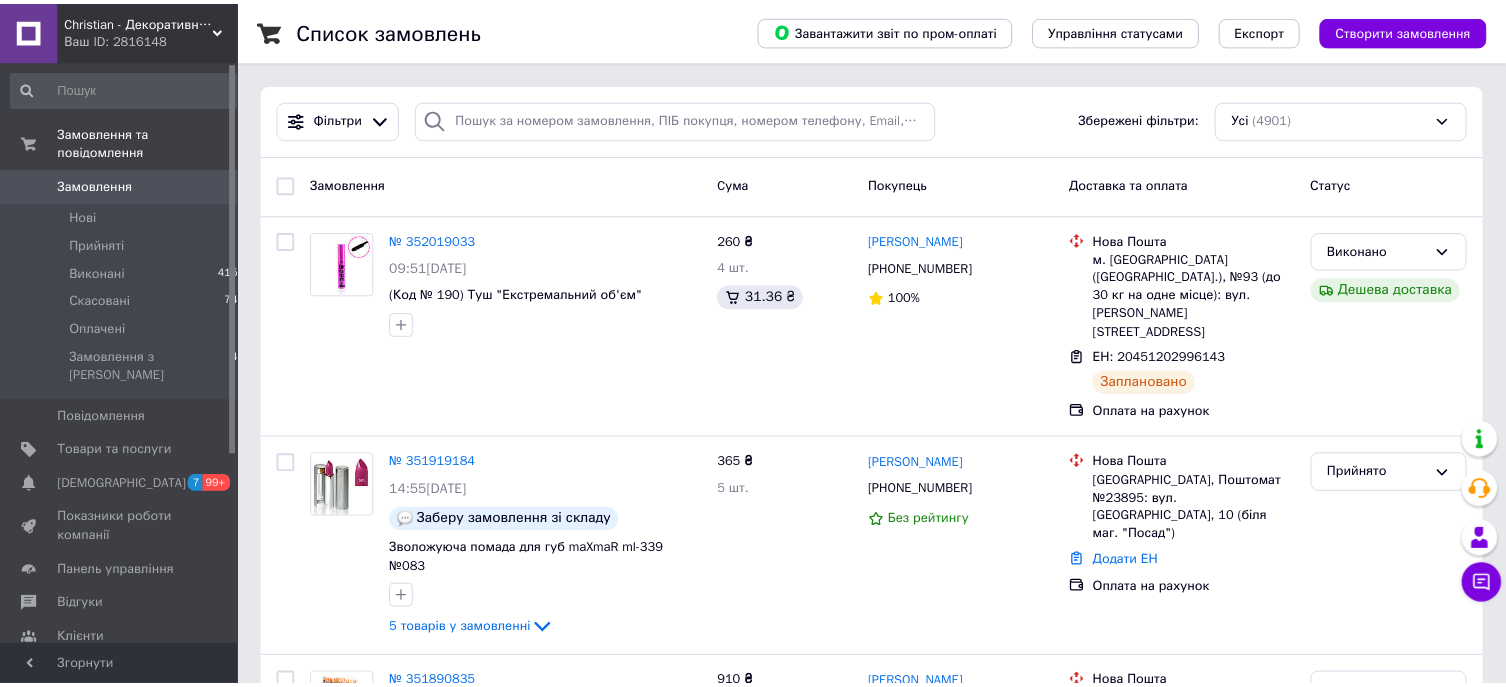 scroll, scrollTop: 0, scrollLeft: 0, axis: both 